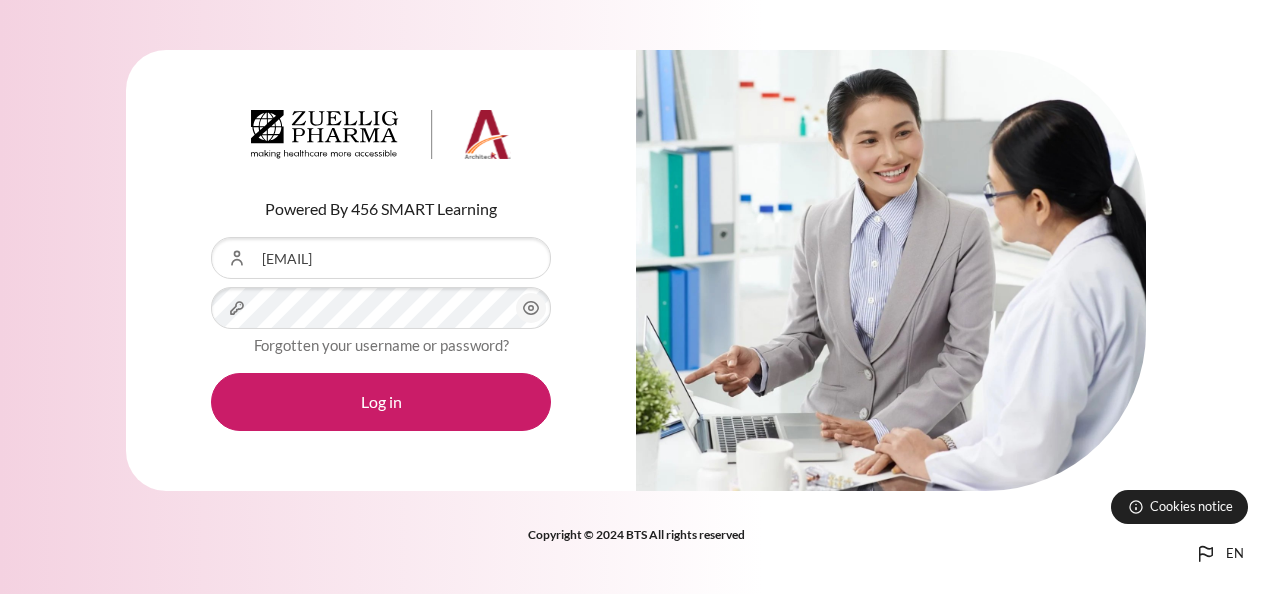 scroll, scrollTop: 0, scrollLeft: 0, axis: both 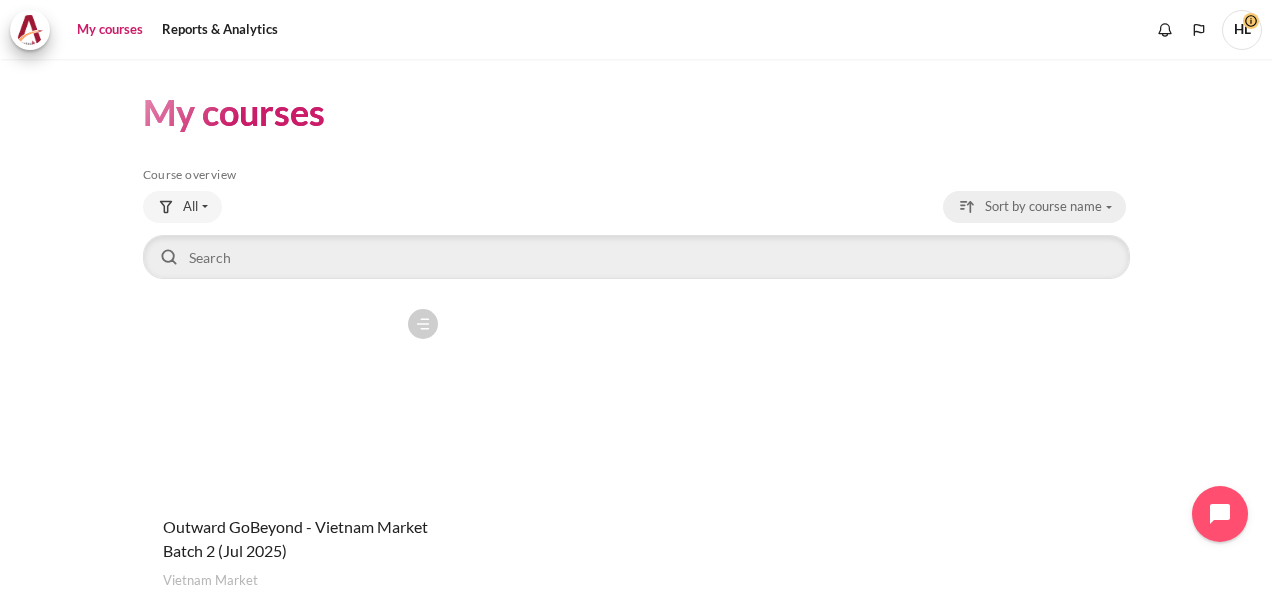 click on "Sort by course name" at bounding box center (1034, 207) 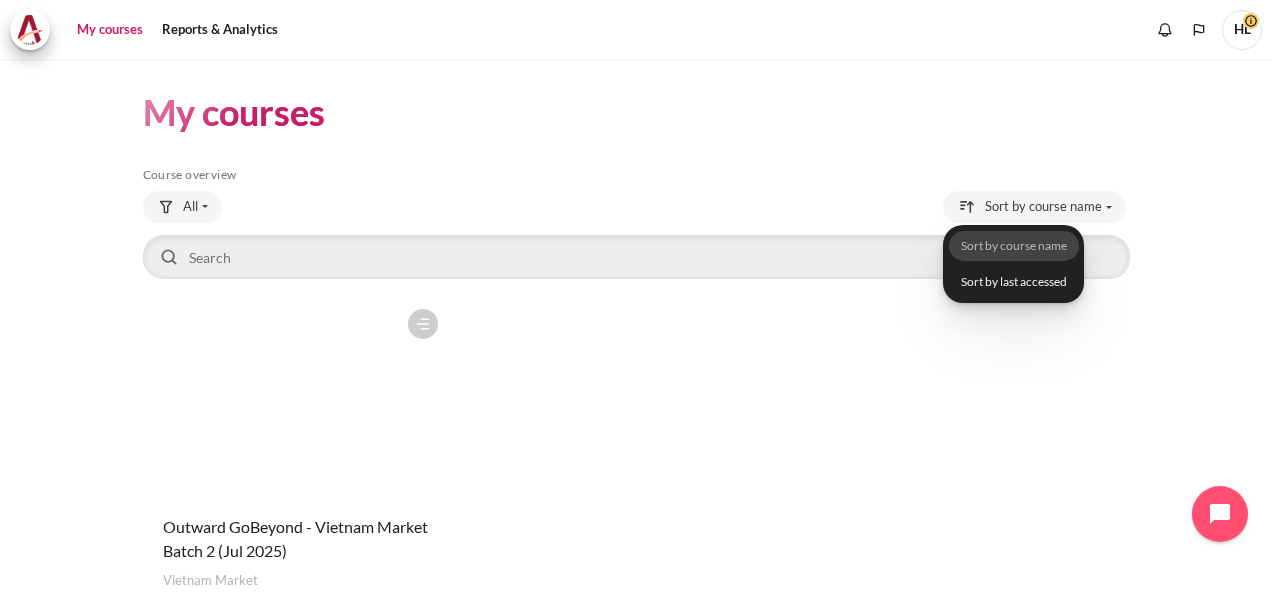 click on "Course is starred
Actions for course Outward GoBeyond - Vietnam Market Batch 2 (Jul 2025)
Star this course
Star for Outward GoBeyond - Vietnam Market Batch 2 (Jul 2025)
Unstar this course" at bounding box center [636, 473] 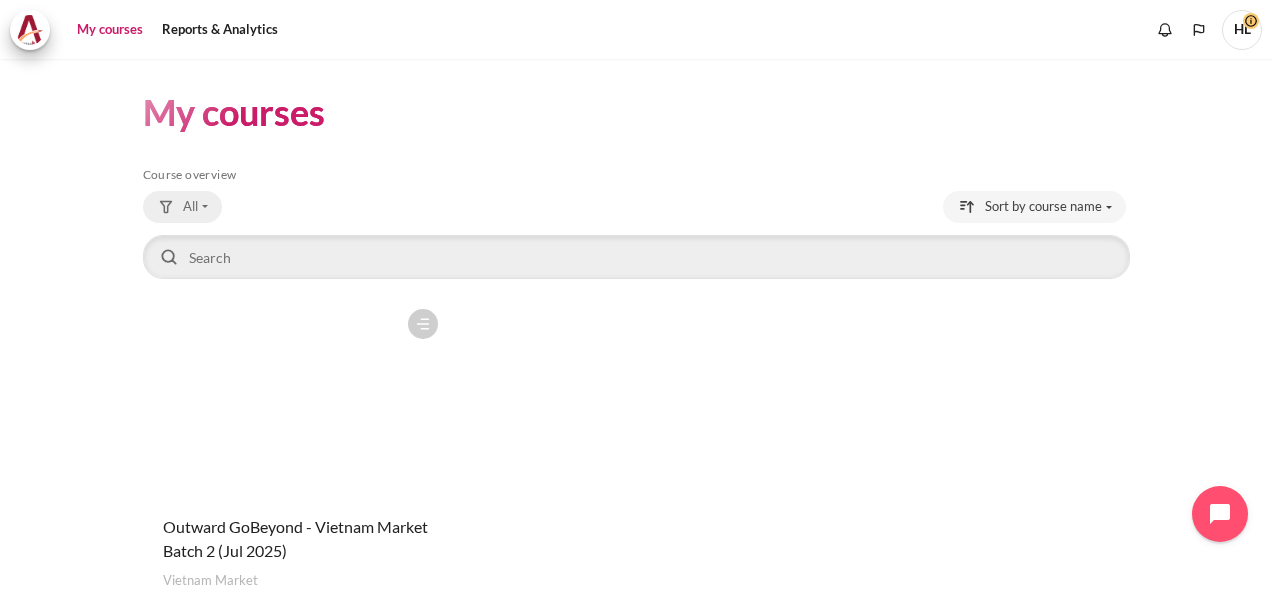 click on "All" at bounding box center [182, 207] 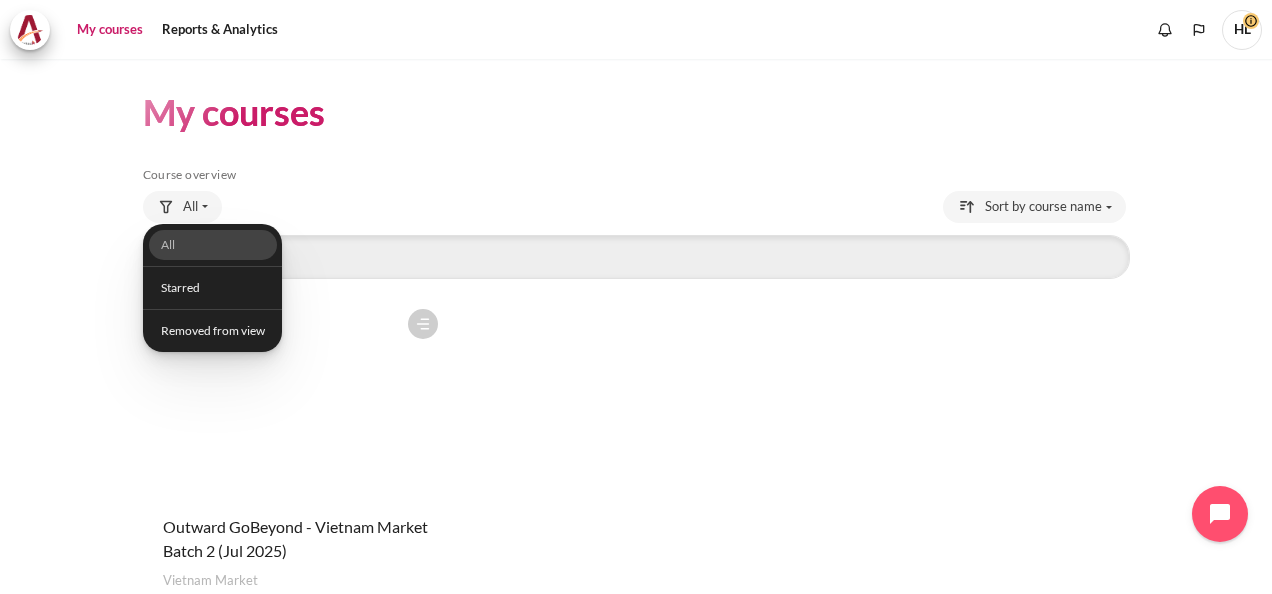 click on "Course overview
All
All
Starred
Removed from view
8" at bounding box center (636, 409) 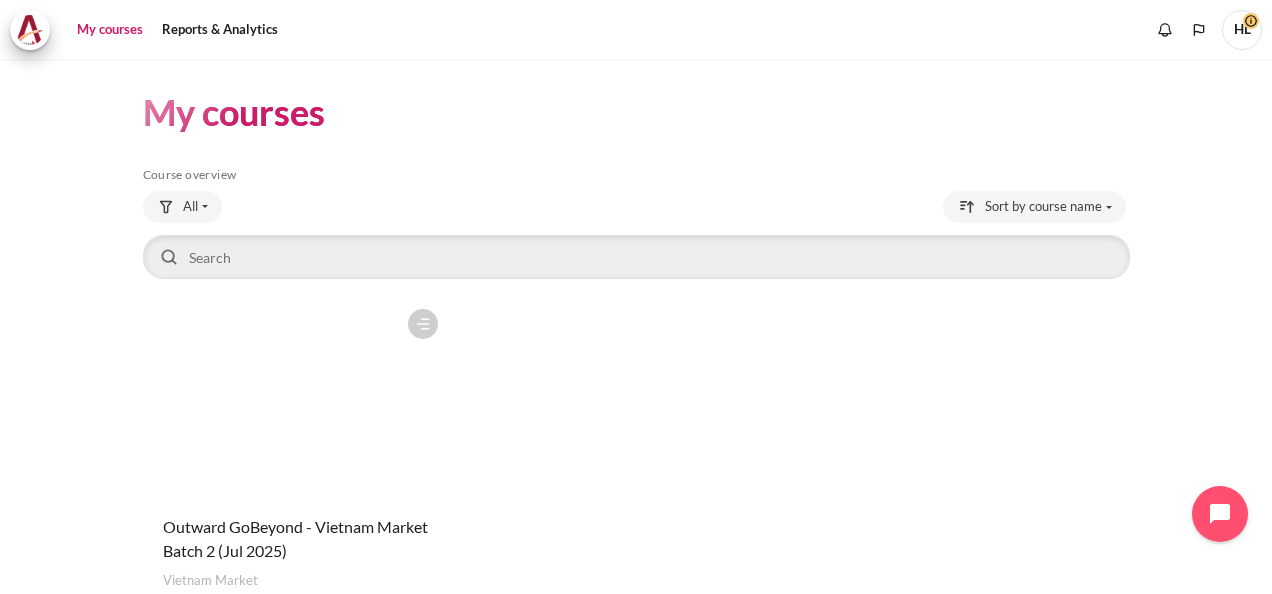 click on "My courses" at bounding box center (110, 30) 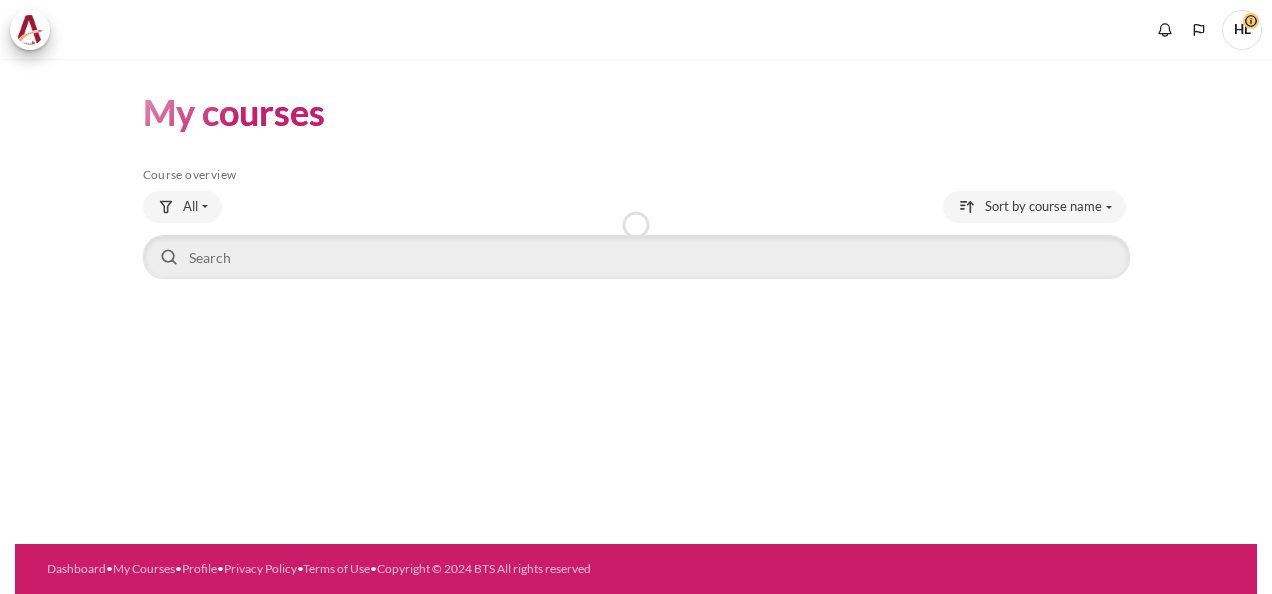 scroll, scrollTop: 0, scrollLeft: 0, axis: both 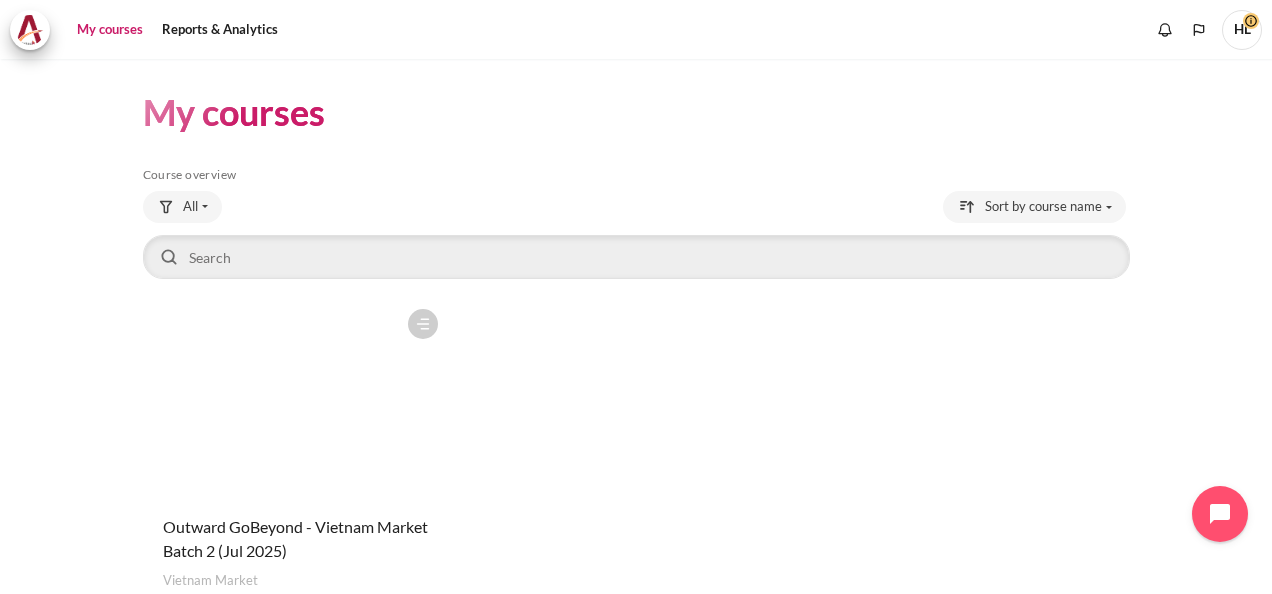 click on "My courses" at bounding box center [110, 30] 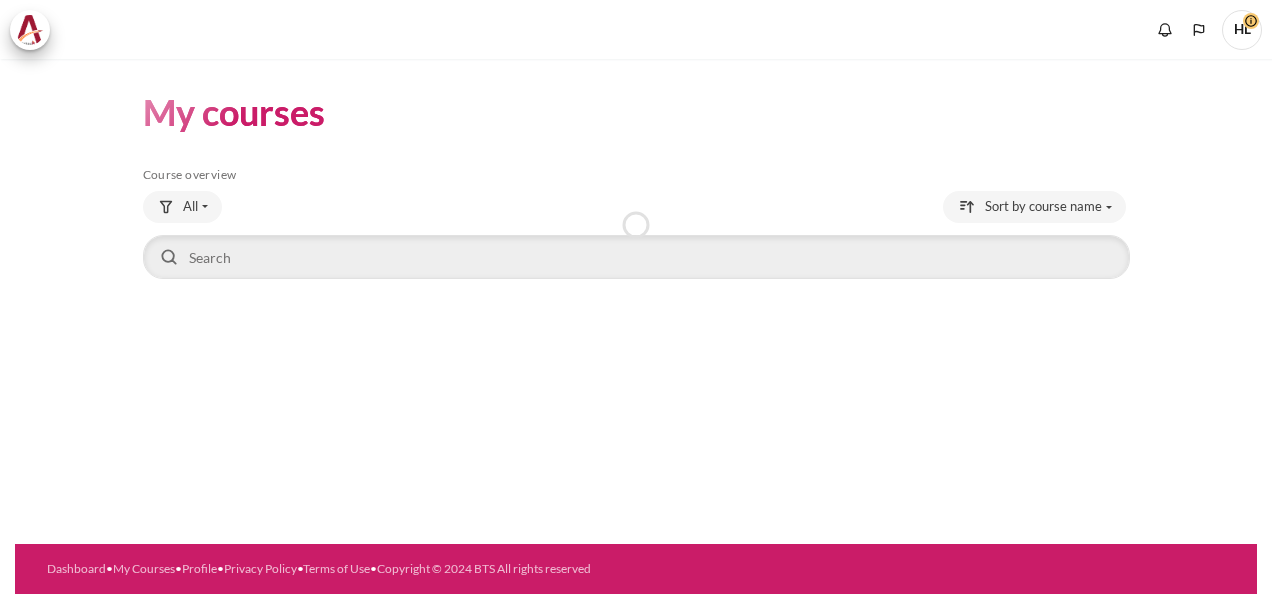 scroll, scrollTop: 0, scrollLeft: 0, axis: both 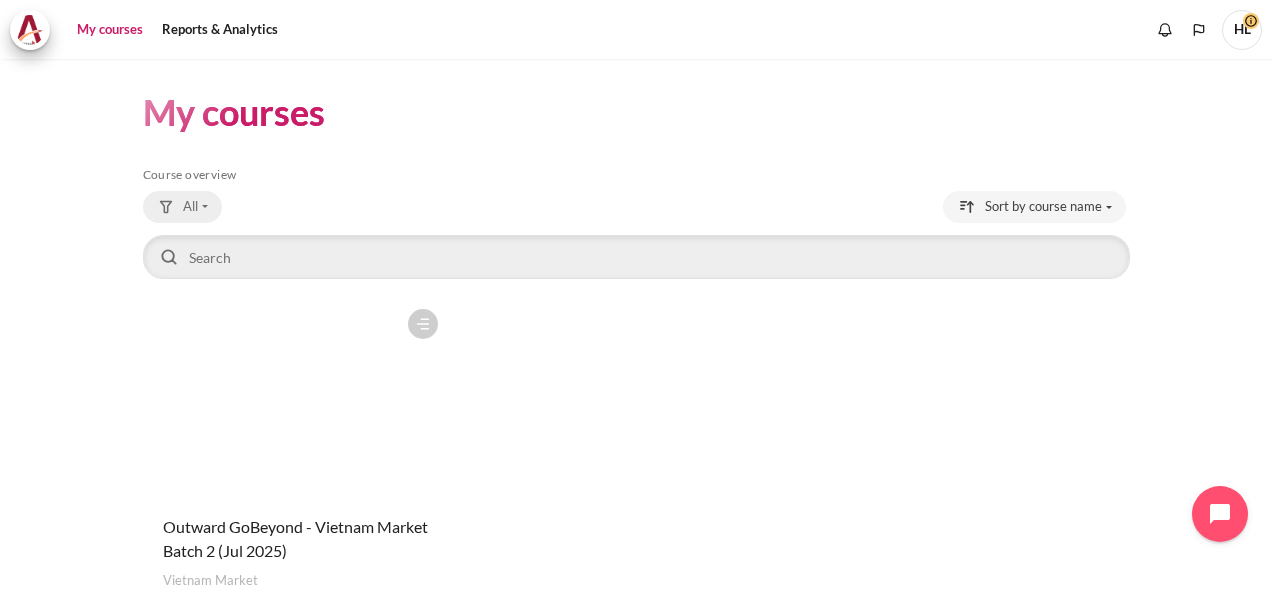 click on "All" at bounding box center [182, 207] 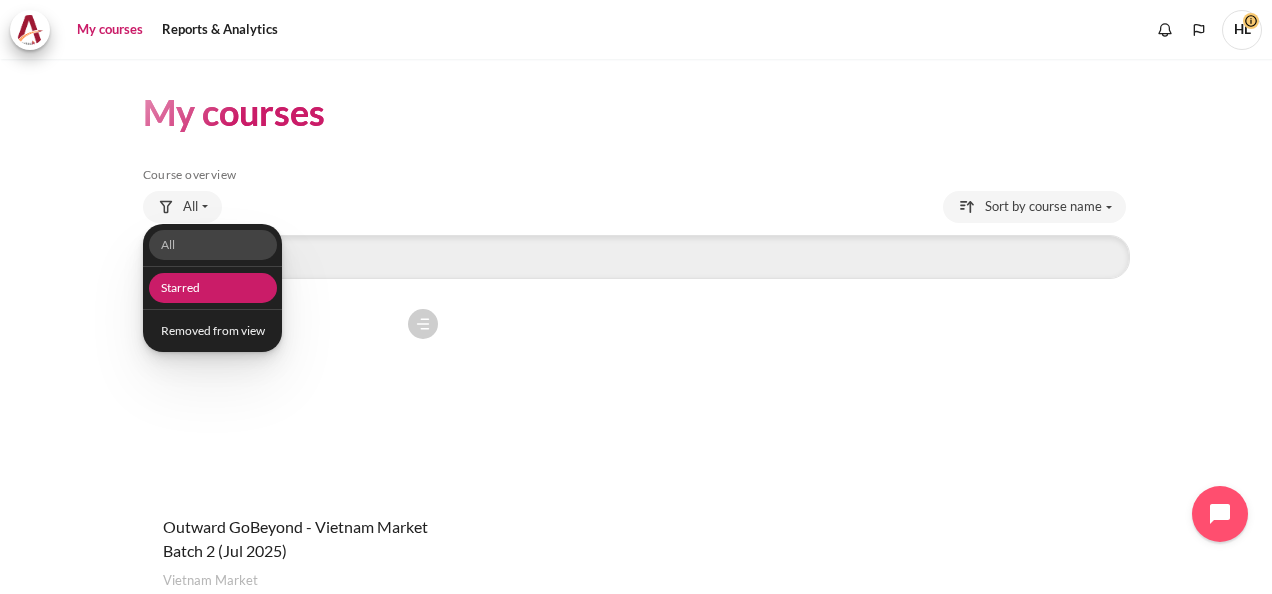 click on "Starred" at bounding box center [212, 288] 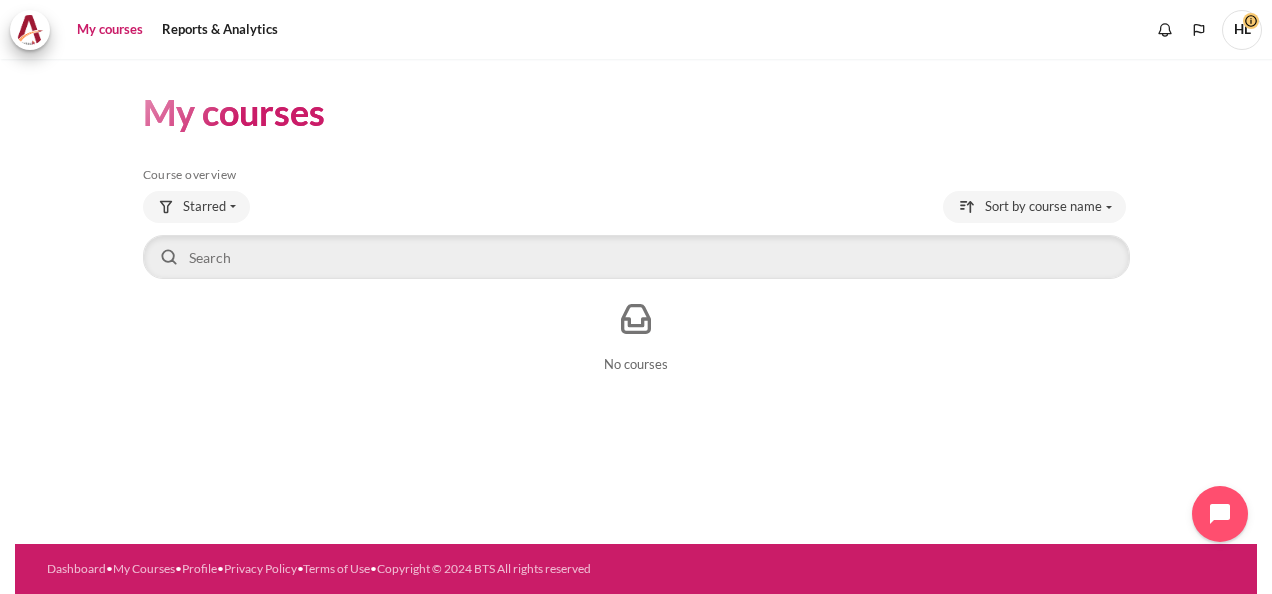 click on "My courses" at bounding box center (110, 30) 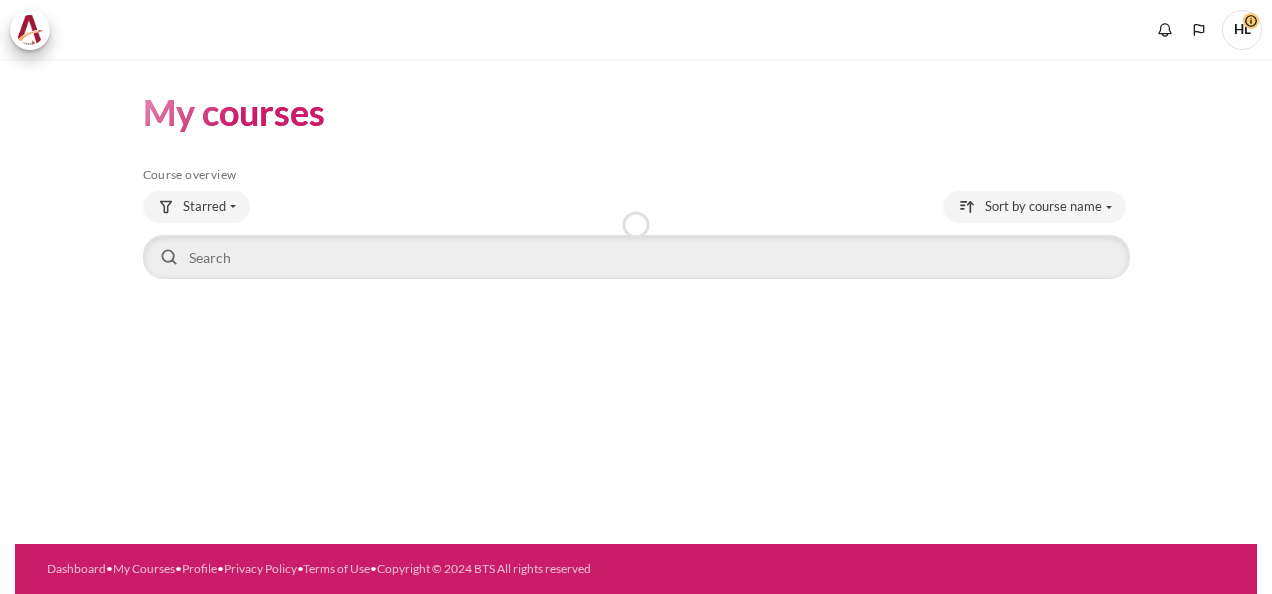 scroll, scrollTop: 0, scrollLeft: 0, axis: both 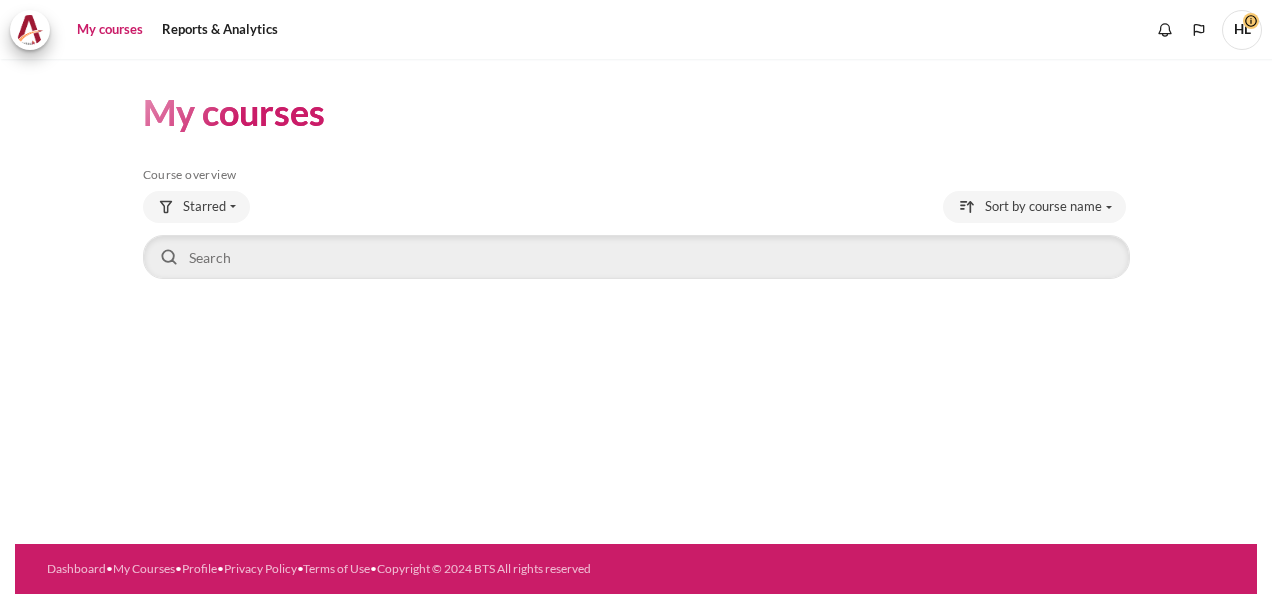 click on "HL" at bounding box center [1242, 30] 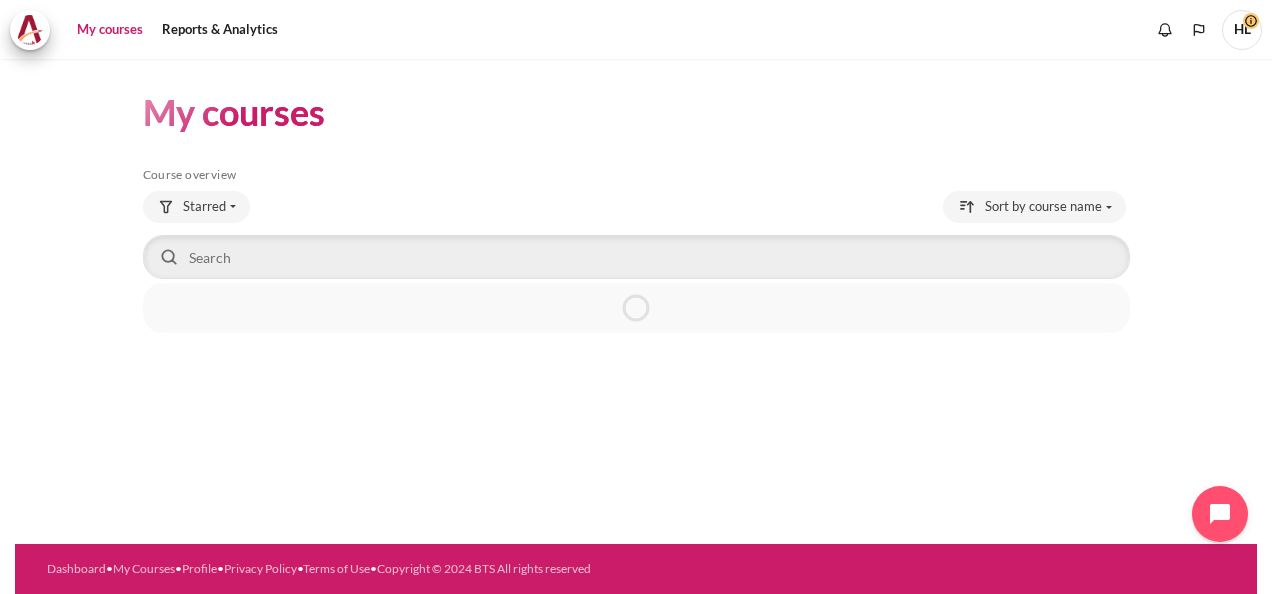 click on "HL" at bounding box center (1242, 30) 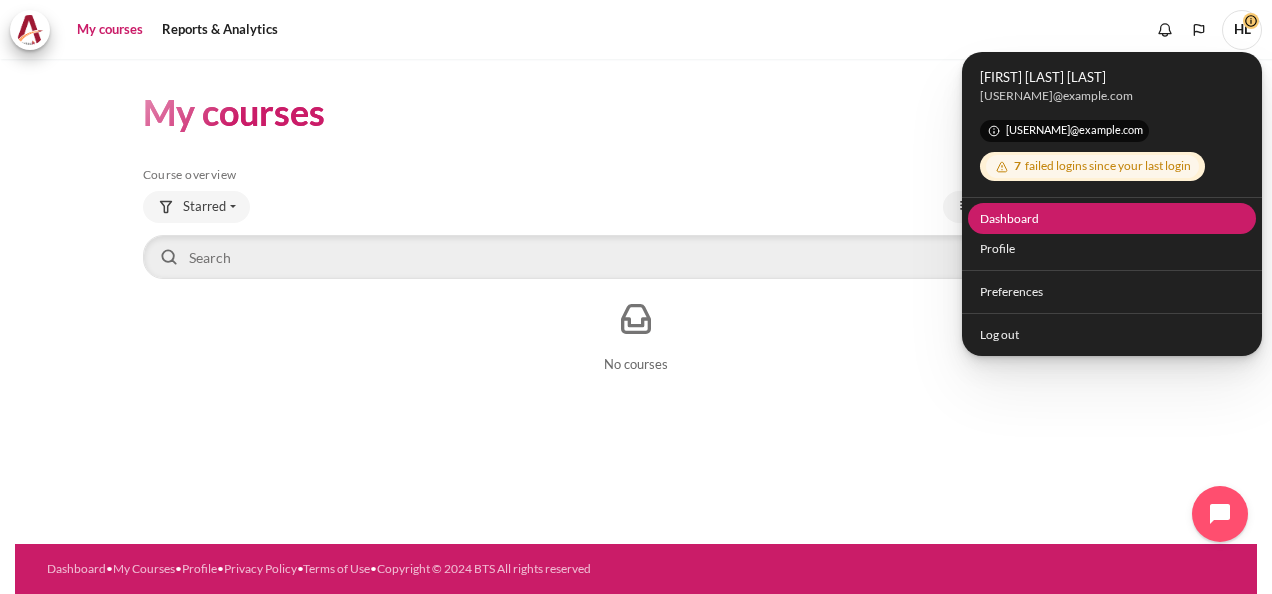 click on "Dashboard" at bounding box center (1112, 218) 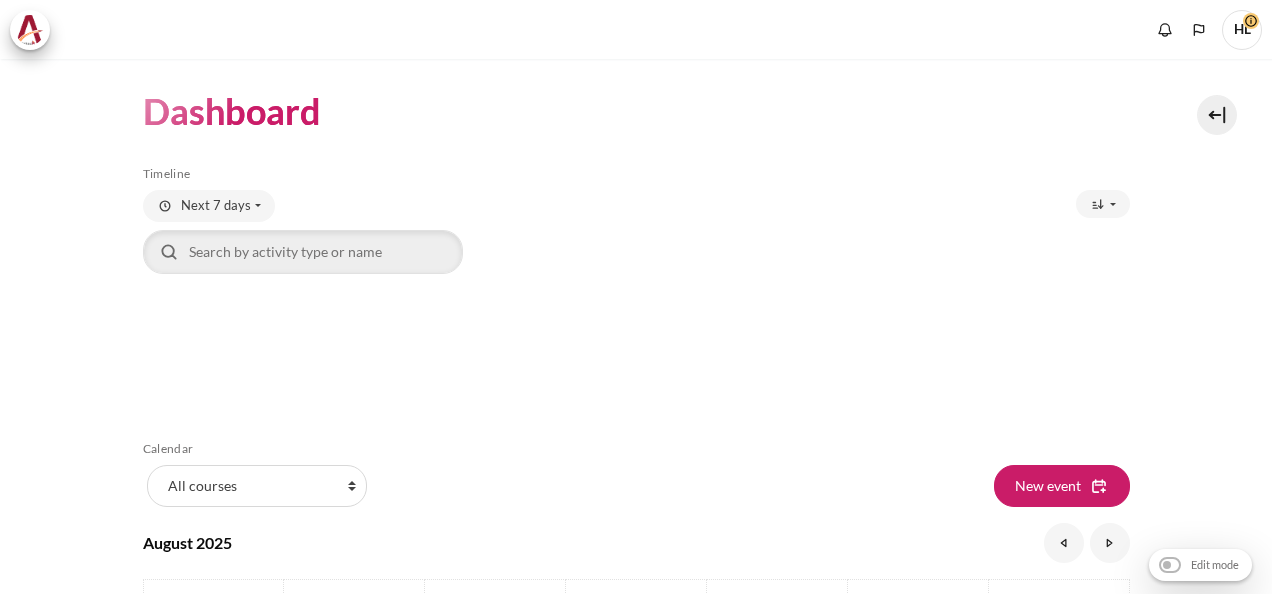 scroll, scrollTop: 0, scrollLeft: 0, axis: both 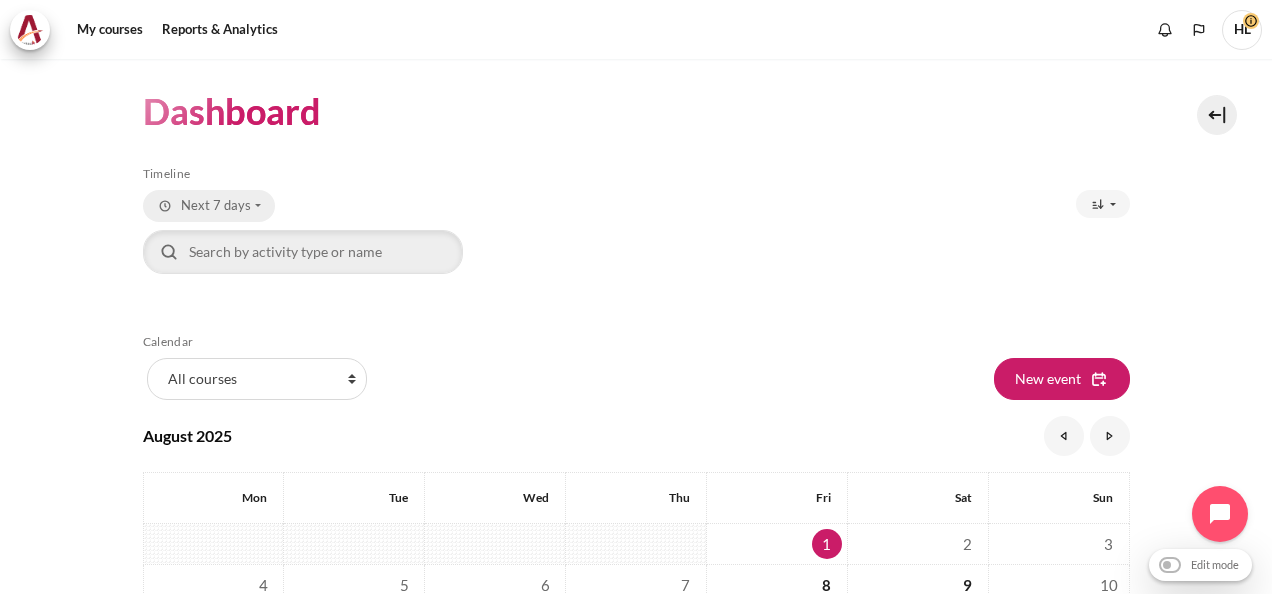 click on "Next 7 days" at bounding box center (209, 206) 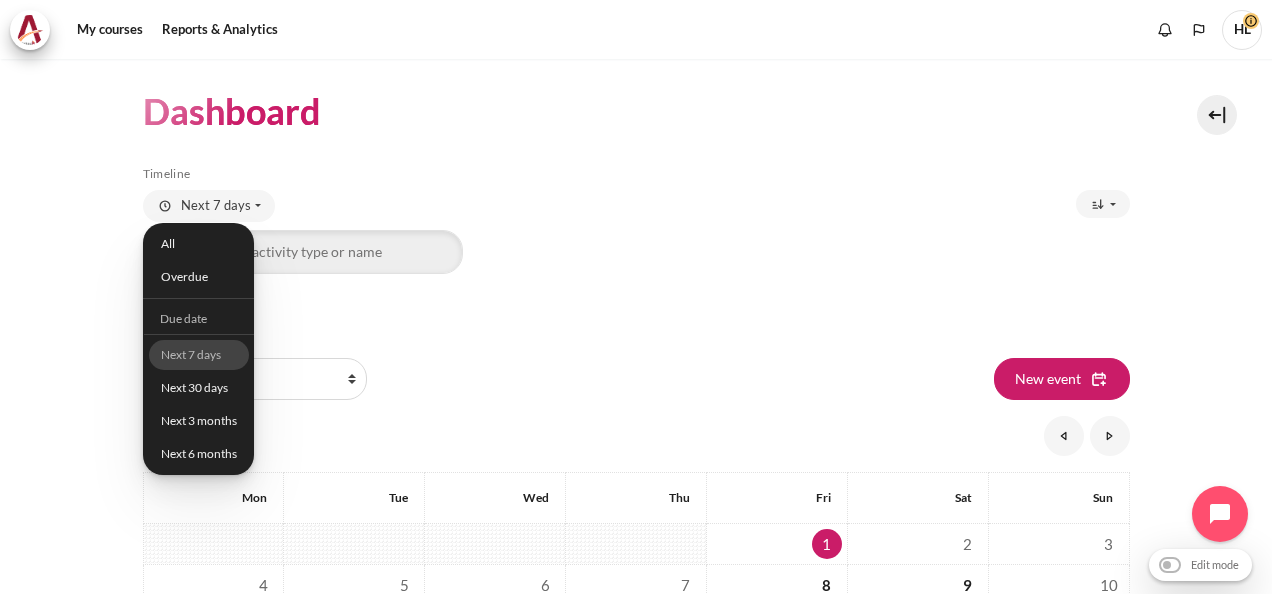 click on "Next 7 days
All
Overdue
Due date
Next 7 days
Next 30 days" at bounding box center (390, 206) 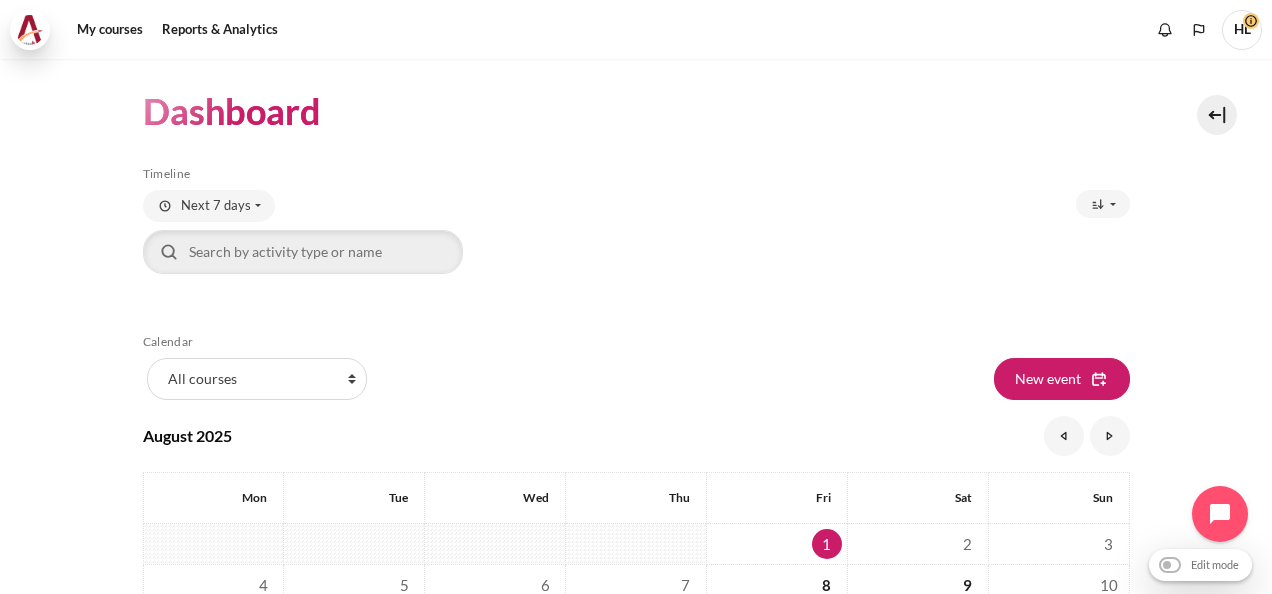 click at bounding box center [30, 30] 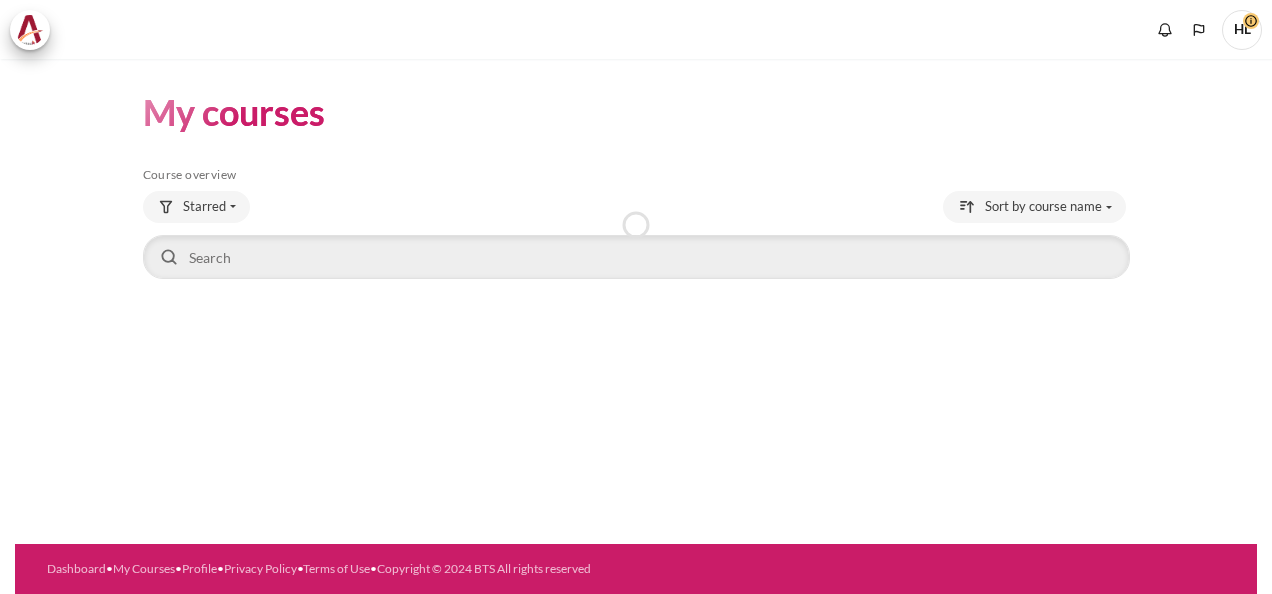 scroll, scrollTop: 0, scrollLeft: 0, axis: both 